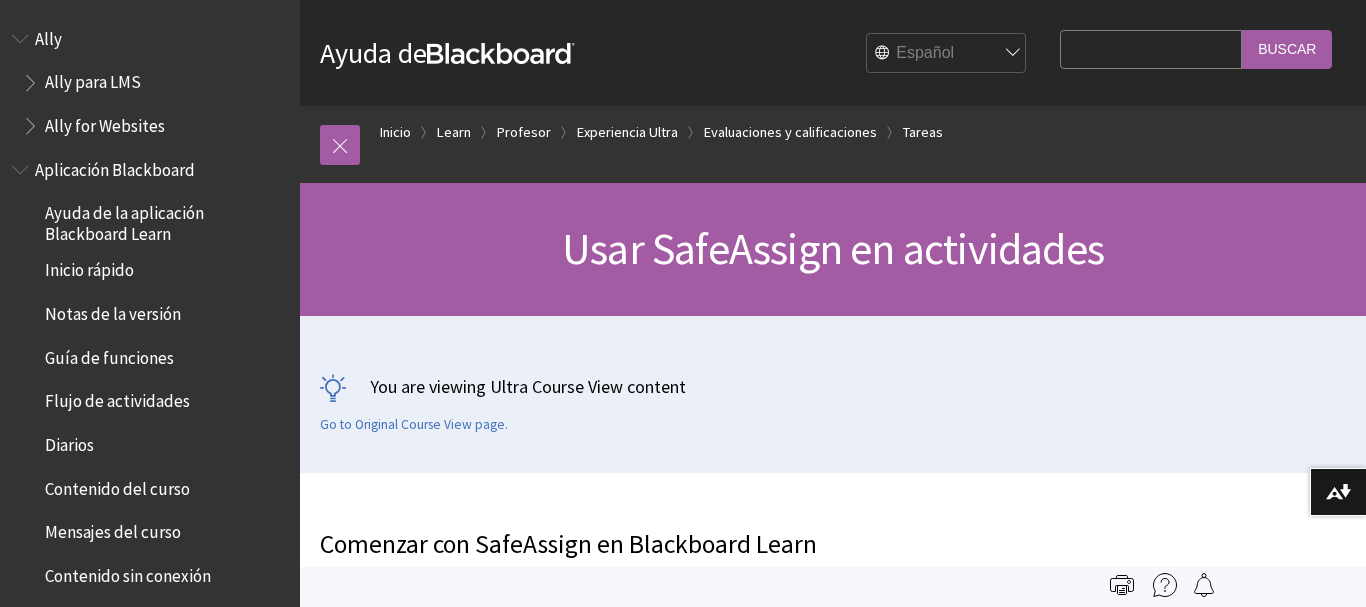 scroll, scrollTop: 0, scrollLeft: 0, axis: both 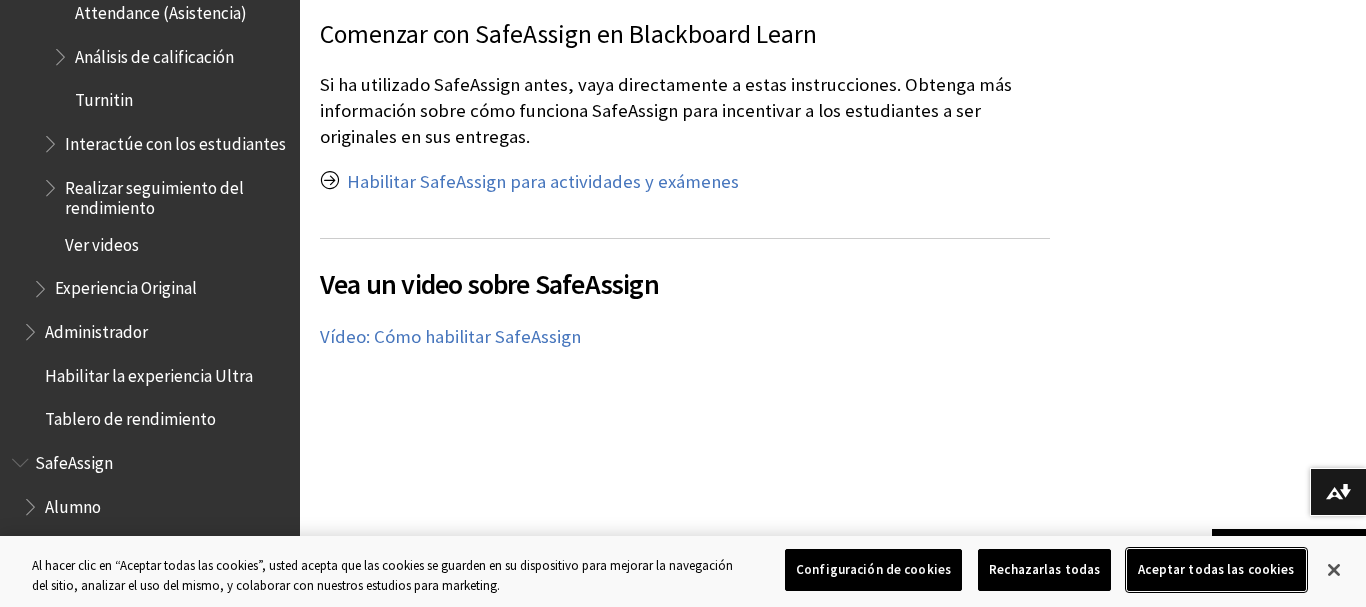 click on "Aceptar todas las cookies" at bounding box center [1216, 570] 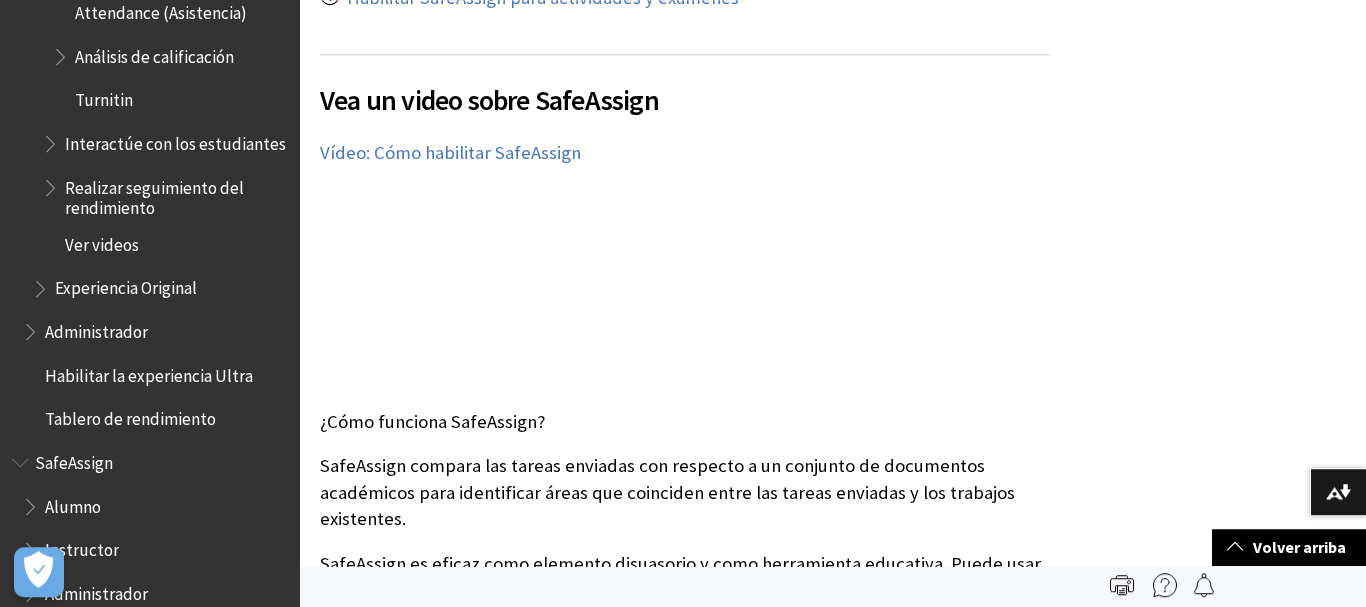 scroll, scrollTop: 102, scrollLeft: 0, axis: vertical 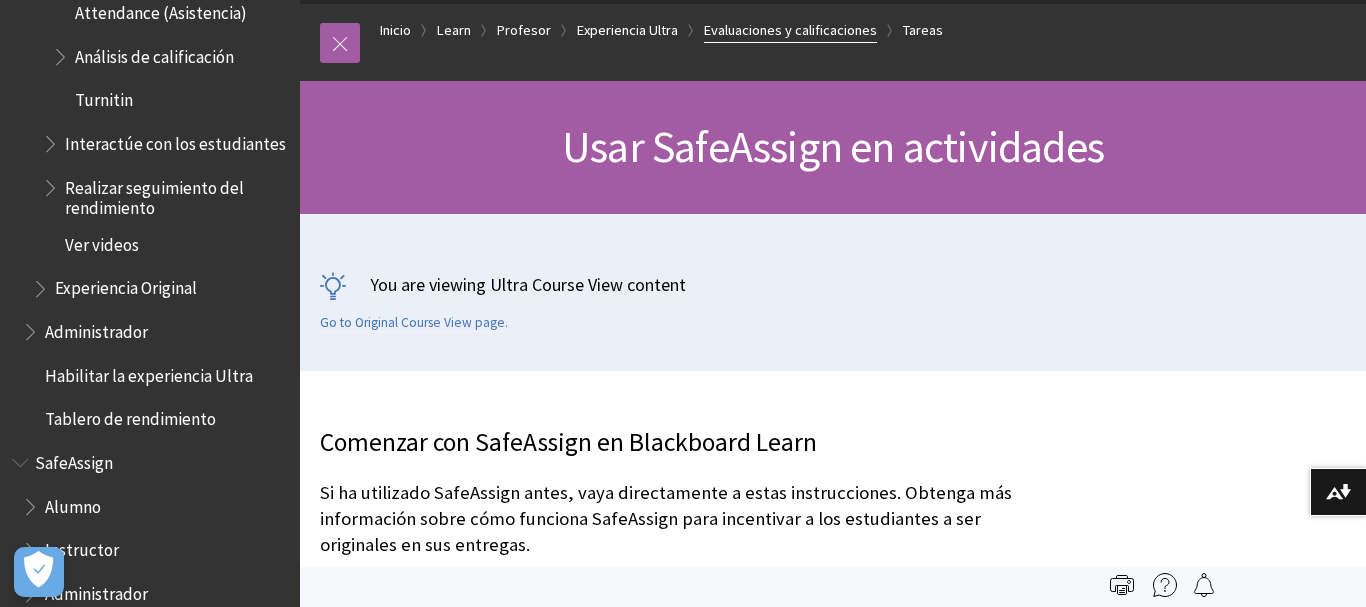 click on "Evaluaciones y calificaciones" at bounding box center (790, 30) 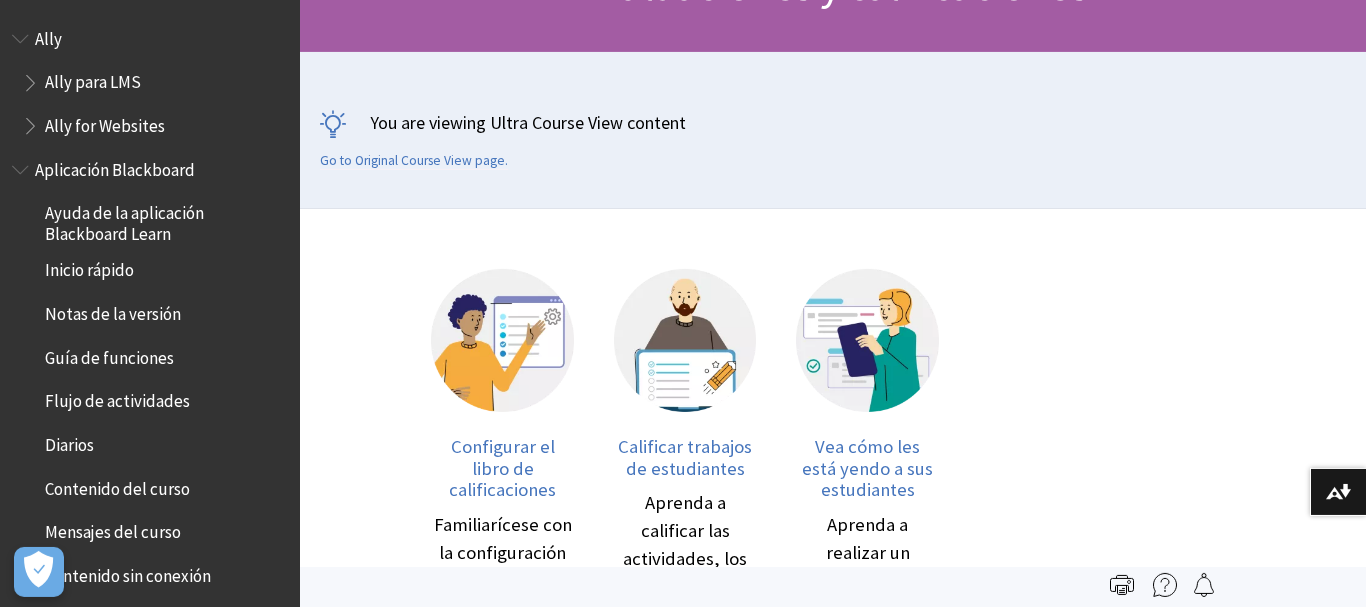 scroll, scrollTop: 204, scrollLeft: 0, axis: vertical 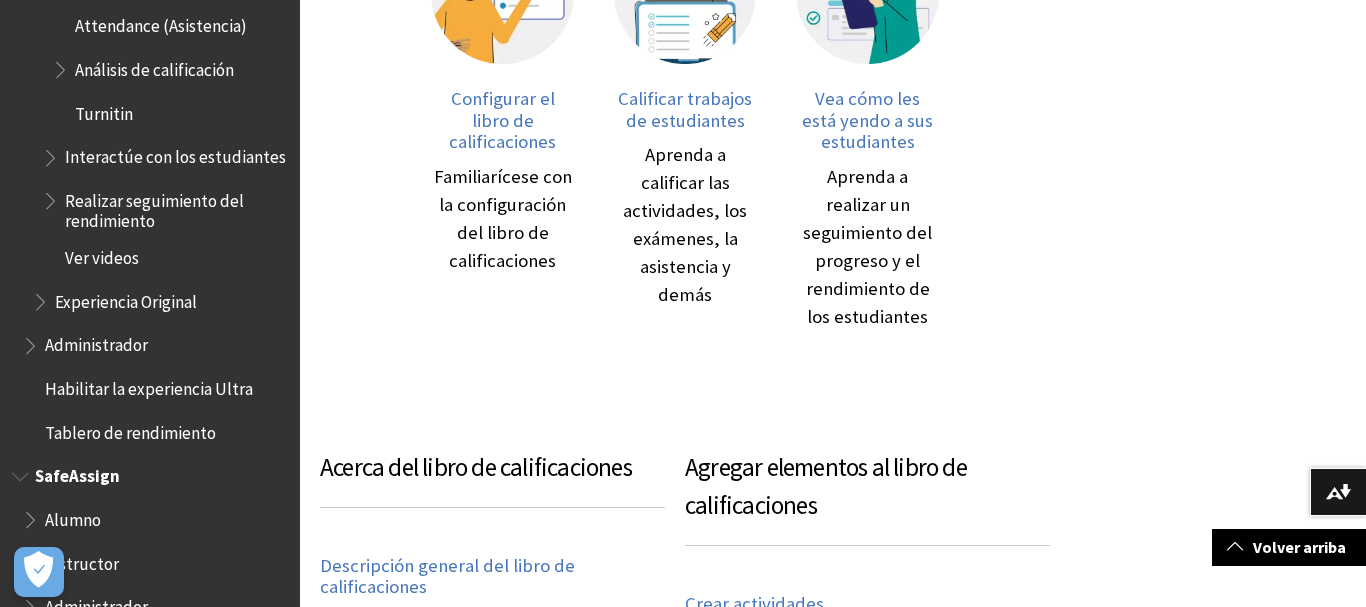 click on "Alumno" at bounding box center [73, 516] 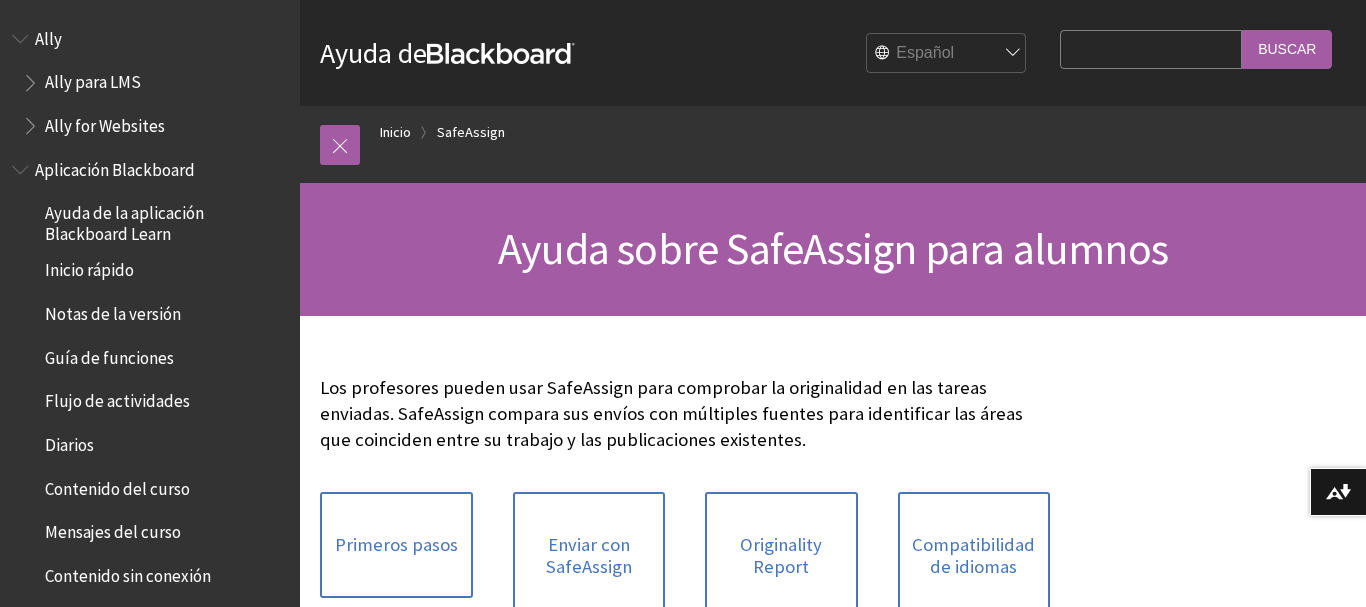 scroll, scrollTop: 0, scrollLeft: 0, axis: both 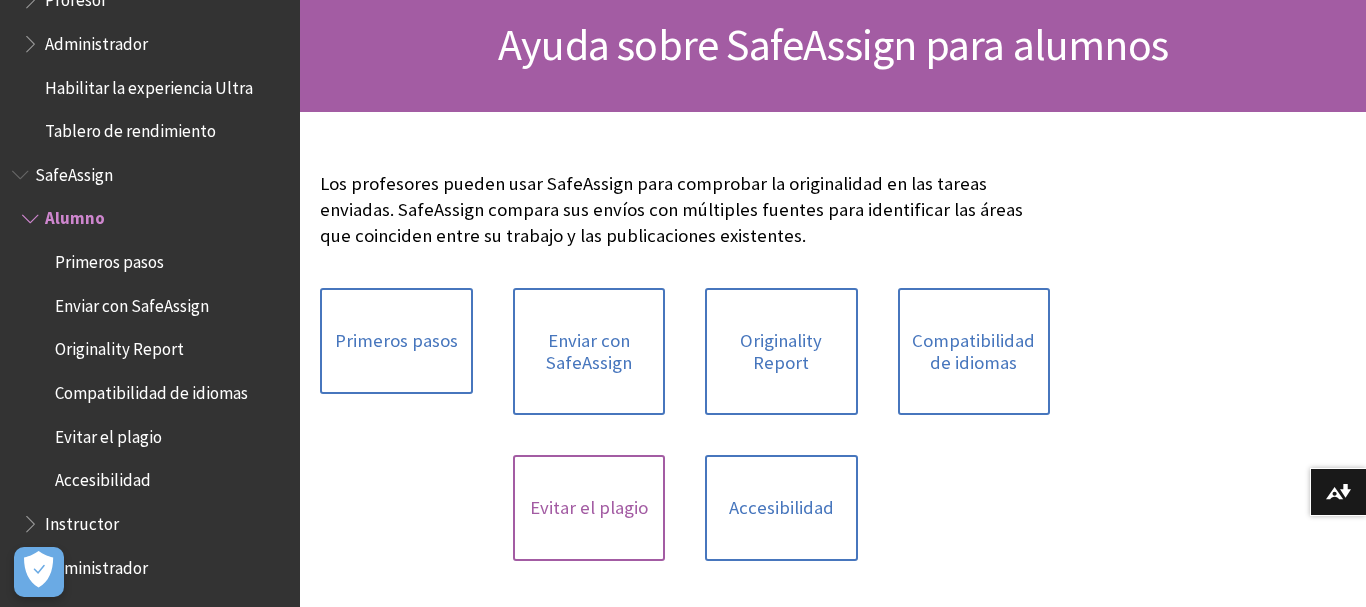 click on "Evitar el plagio" at bounding box center [589, 508] 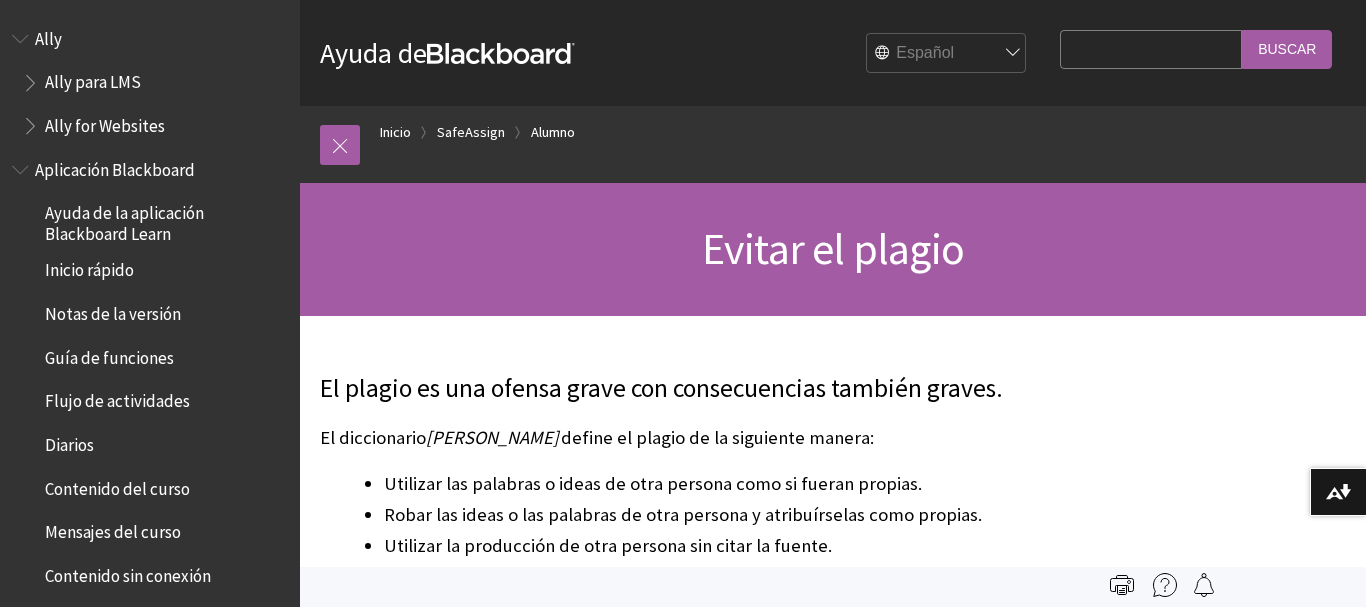 scroll, scrollTop: 0, scrollLeft: 0, axis: both 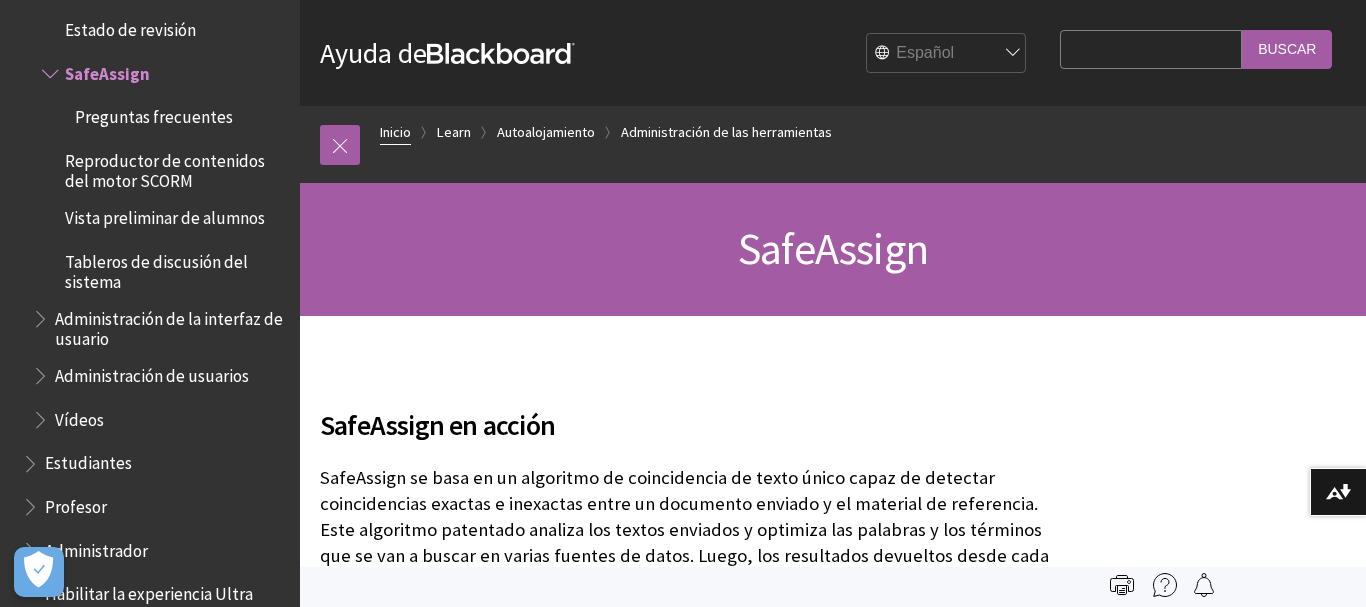 click on "Inicio" at bounding box center [395, 132] 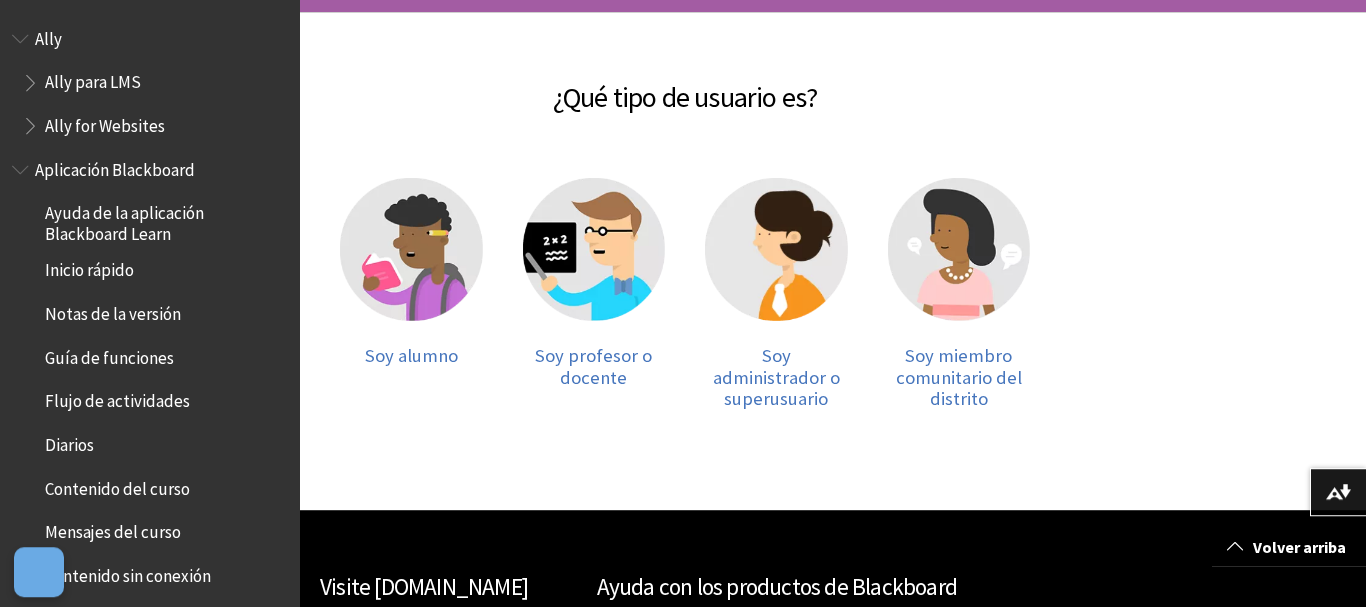scroll, scrollTop: 306, scrollLeft: 0, axis: vertical 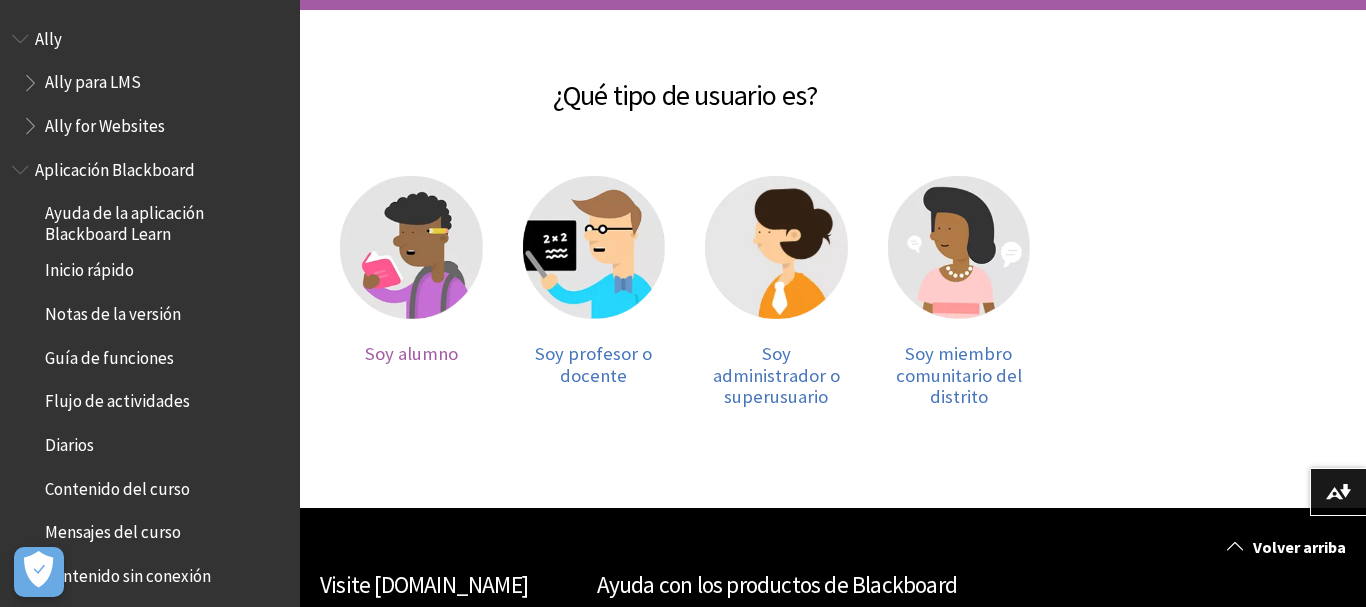 click at bounding box center (411, 247) 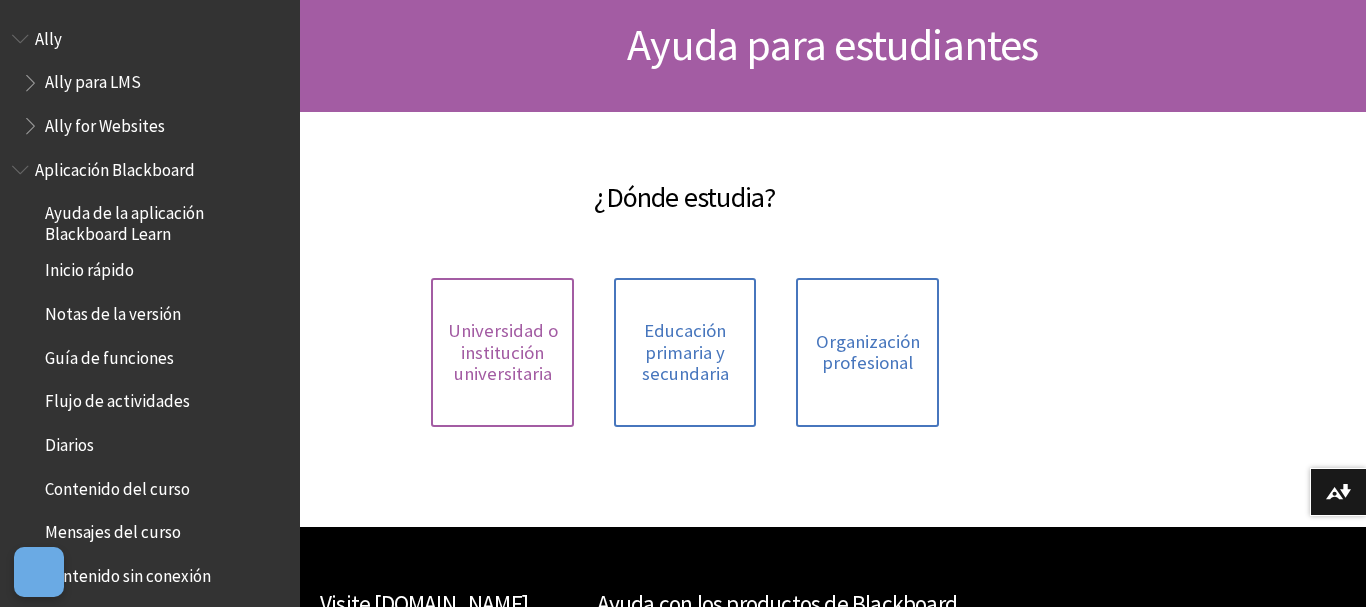 scroll, scrollTop: 204, scrollLeft: 0, axis: vertical 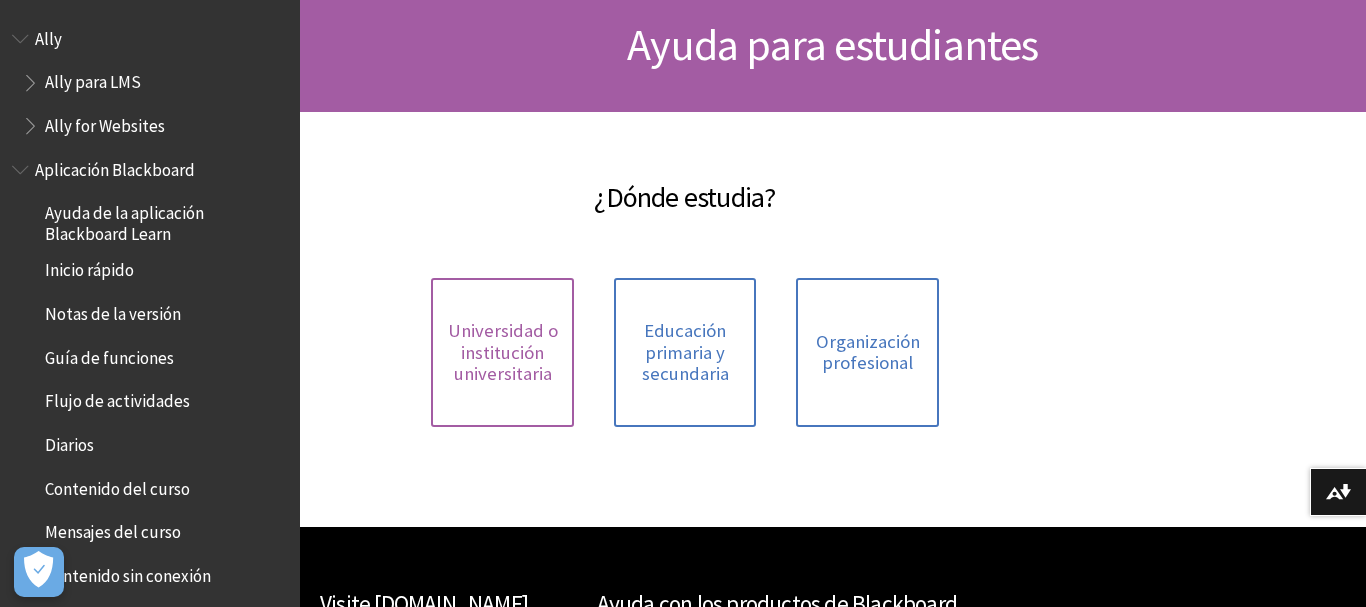 click on "Universidad o institución universitaria" at bounding box center [502, 352] 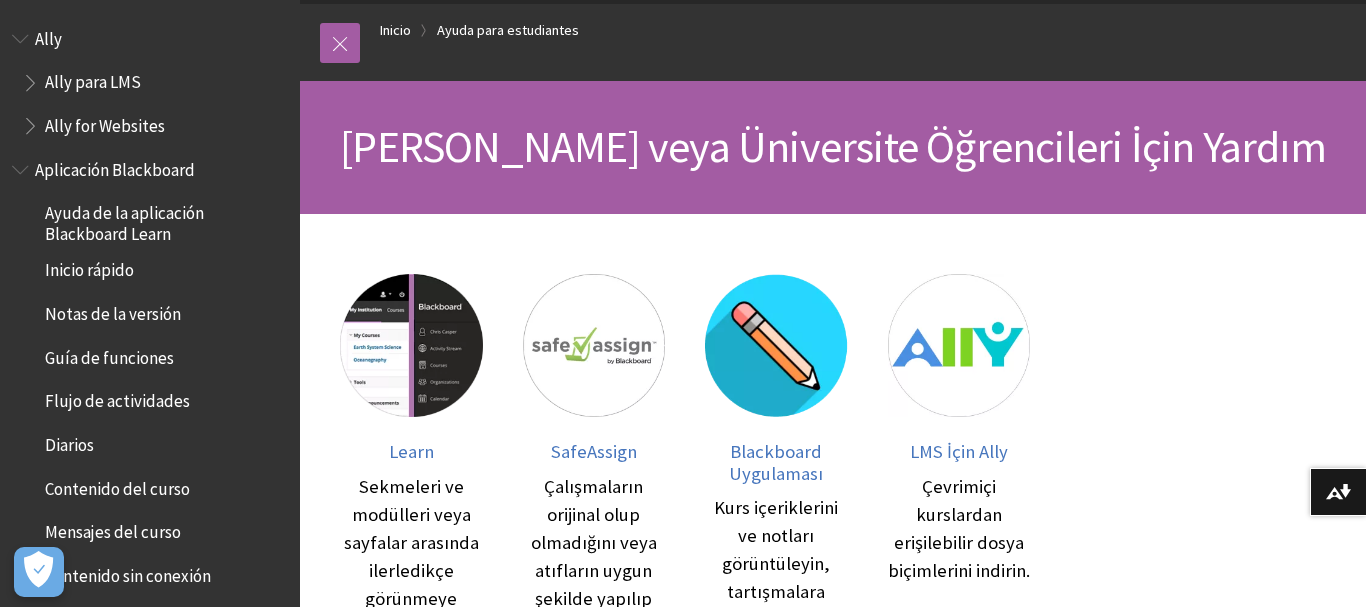 scroll, scrollTop: 0, scrollLeft: 0, axis: both 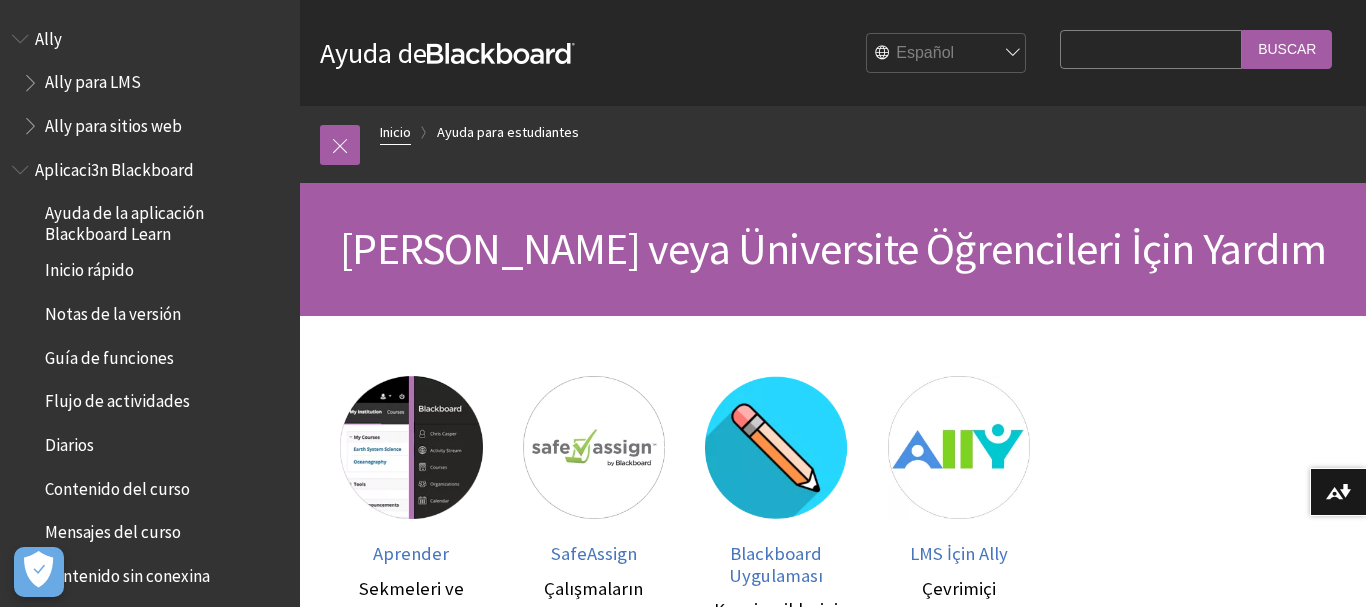 click on "Inicio" at bounding box center (395, 132) 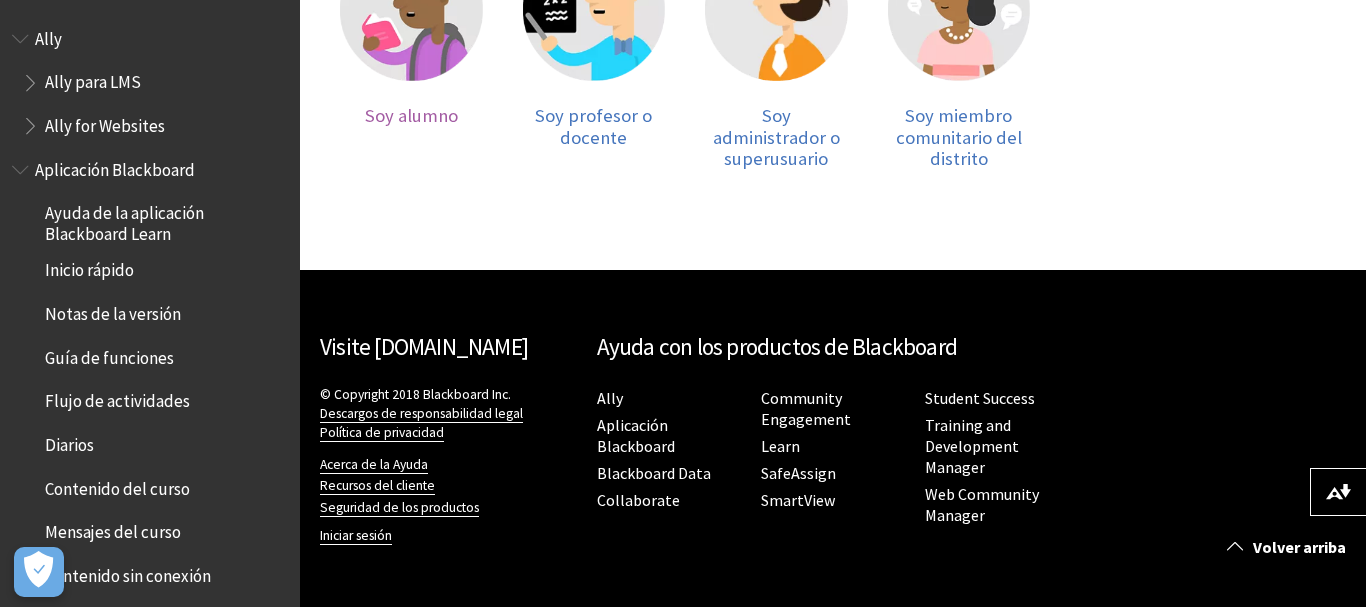 scroll, scrollTop: 545, scrollLeft: 0, axis: vertical 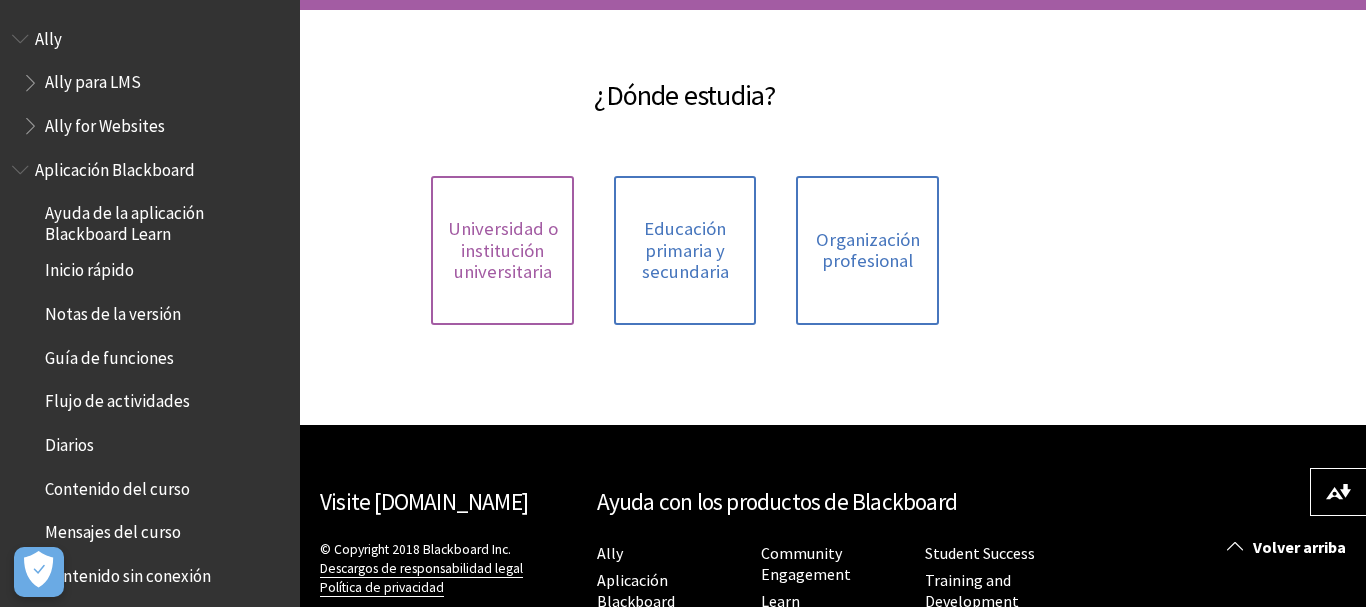 click on "Universidad o institución universitaria" at bounding box center [502, 250] 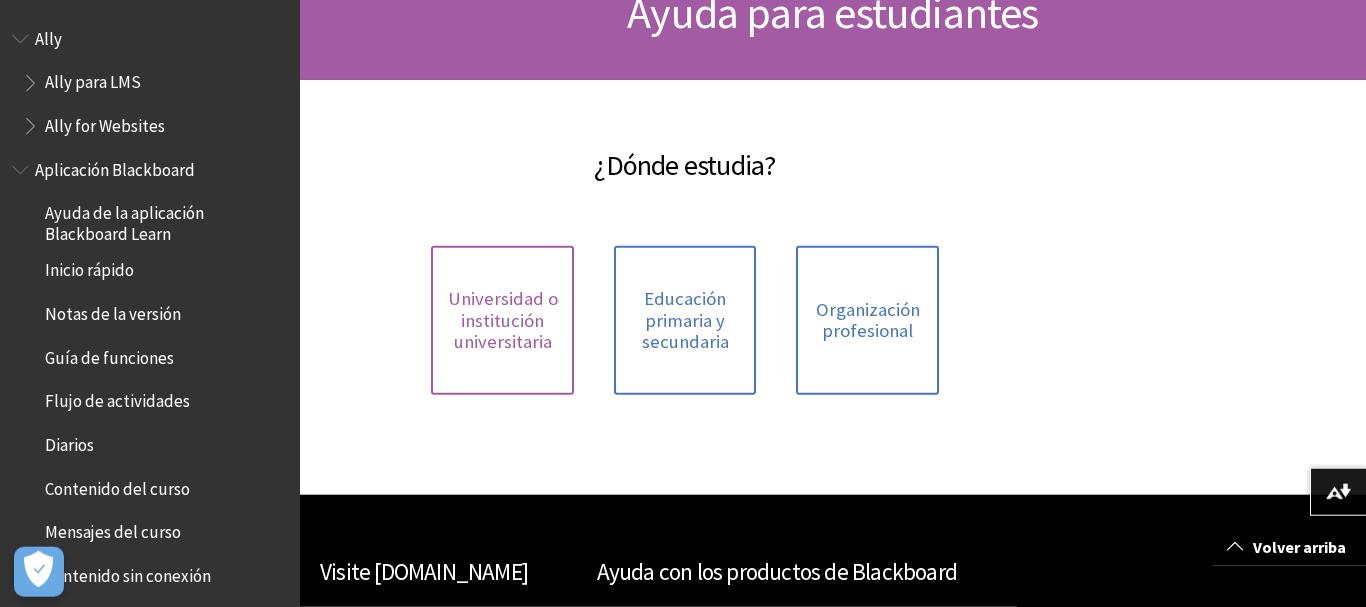 scroll, scrollTop: 204, scrollLeft: 0, axis: vertical 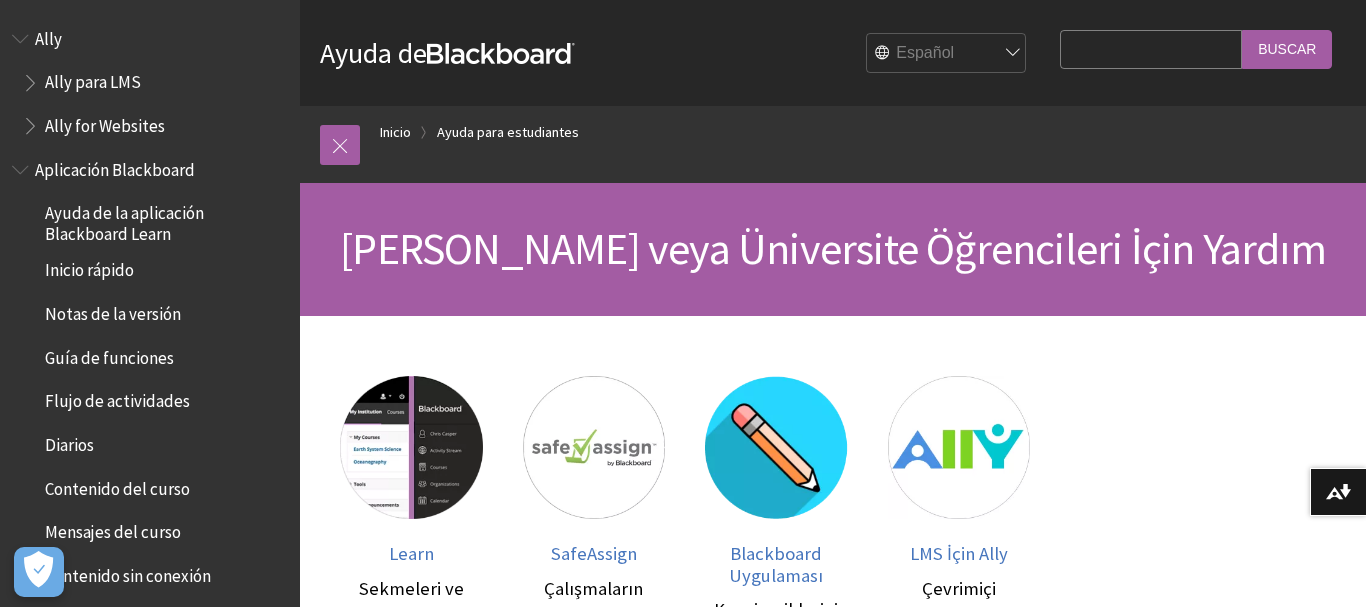 click on "Español" at bounding box center (0, 0) 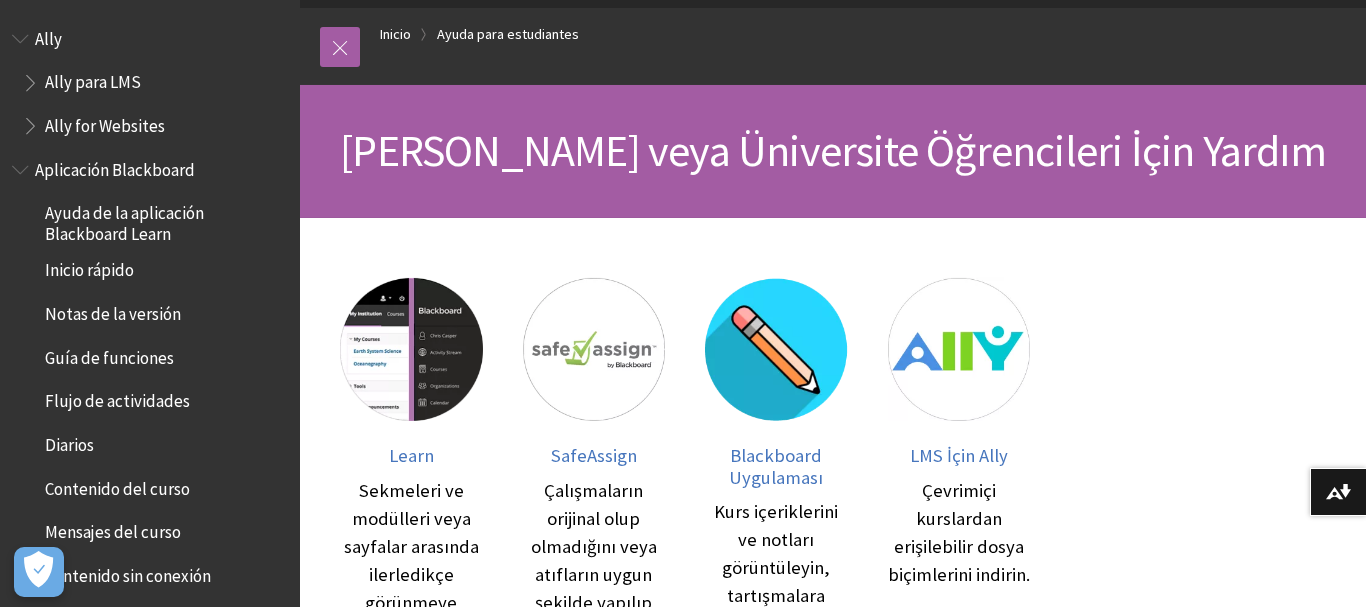 scroll, scrollTop: 204, scrollLeft: 0, axis: vertical 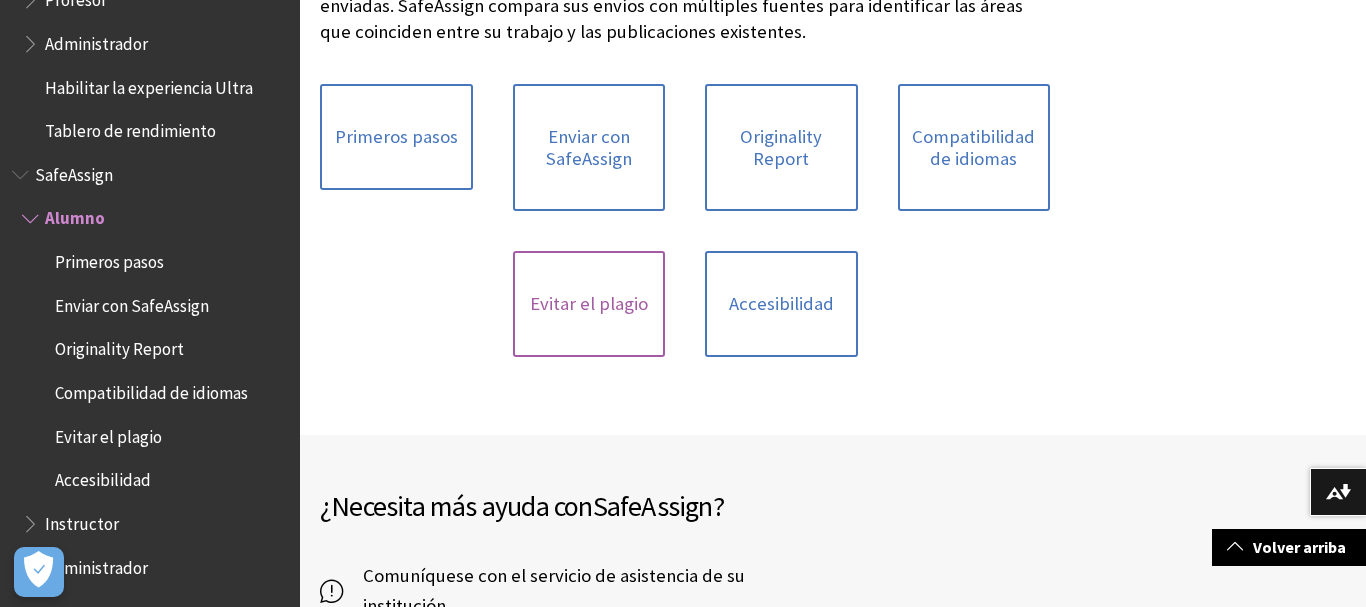 click on "Evitar el plagio" at bounding box center [589, 304] 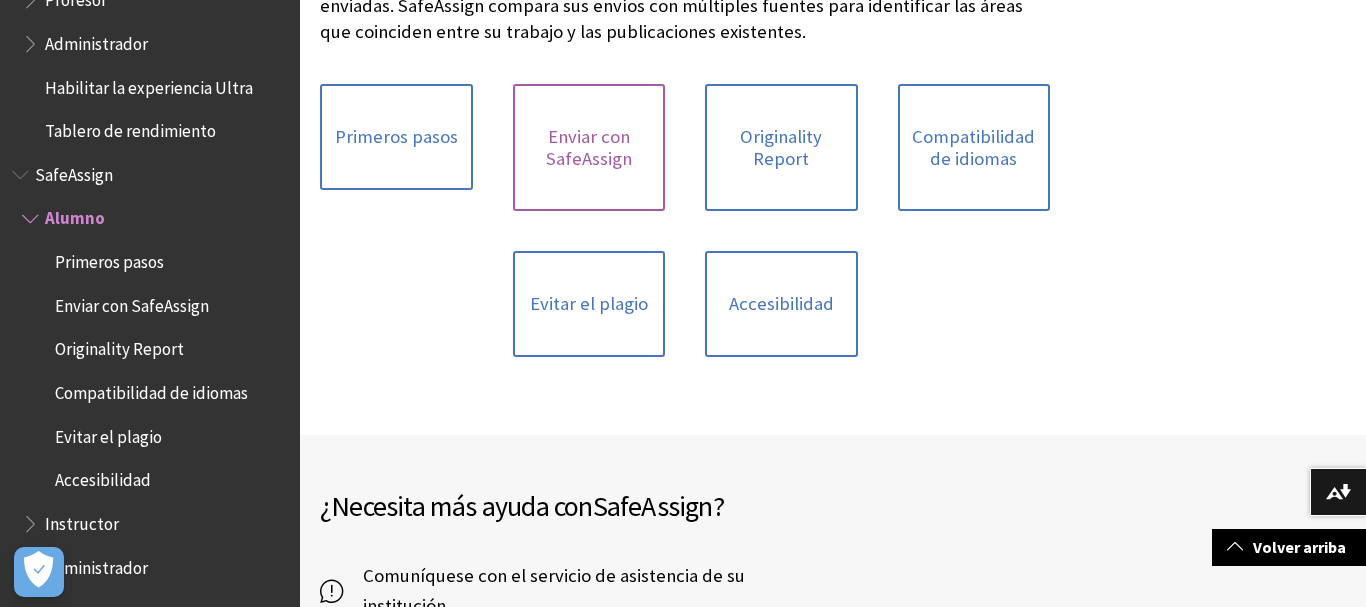 click on "Enviar con SafeAssign" at bounding box center (589, 147) 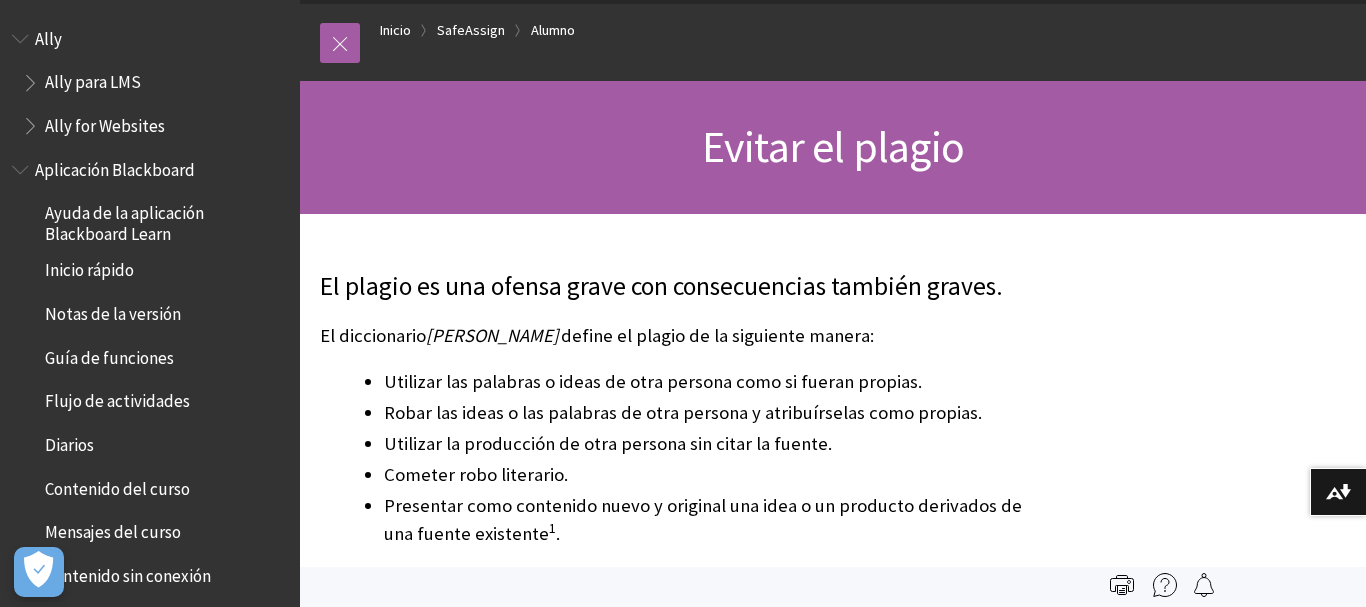 scroll, scrollTop: 102, scrollLeft: 0, axis: vertical 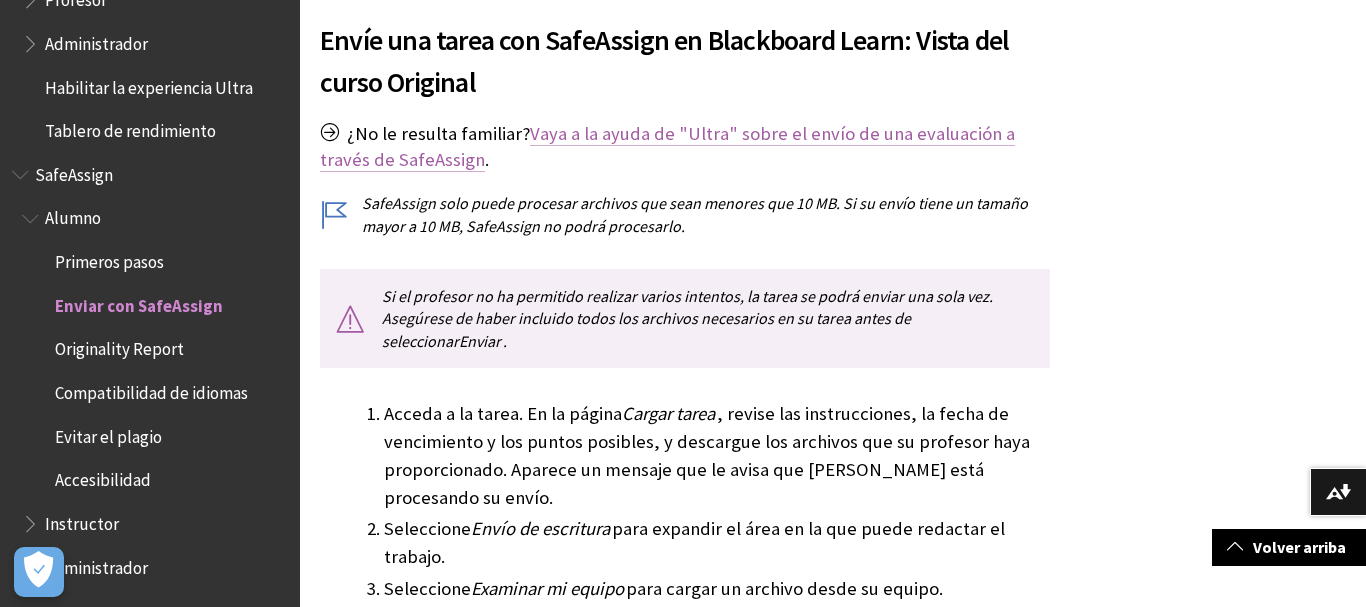 click on "Vaya a la ayuda de "Ultra" sobre el envío de una evaluación a través de SafeAssign" at bounding box center (667, 147) 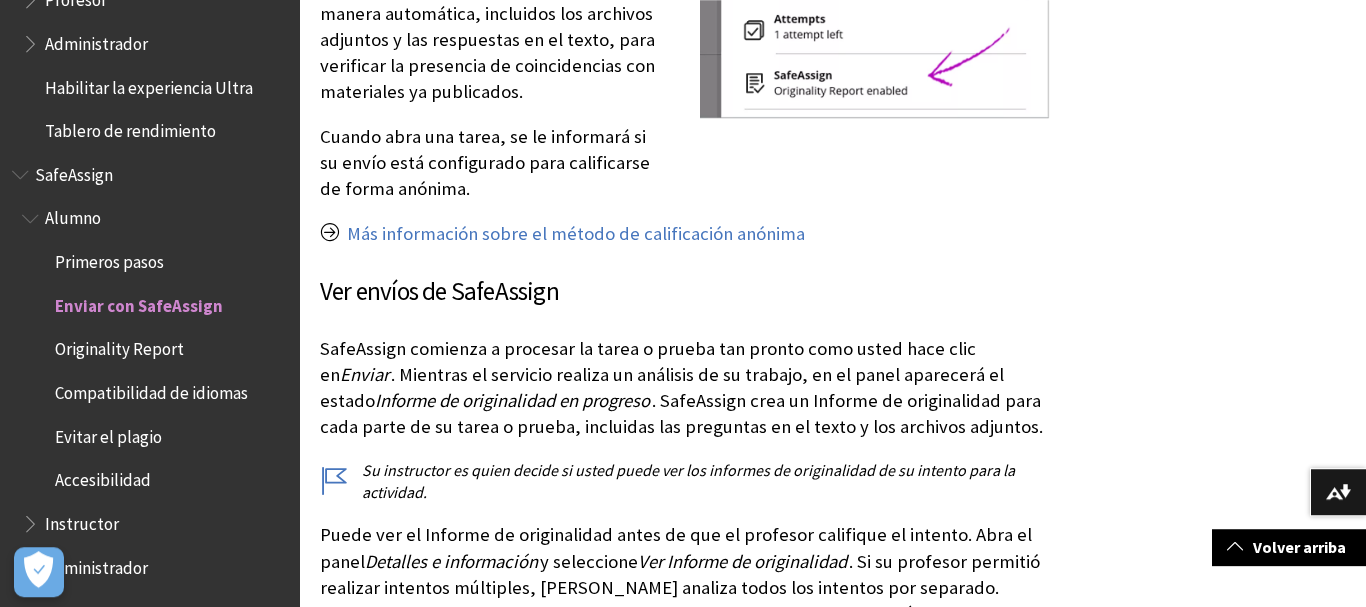 scroll, scrollTop: 3040, scrollLeft: 0, axis: vertical 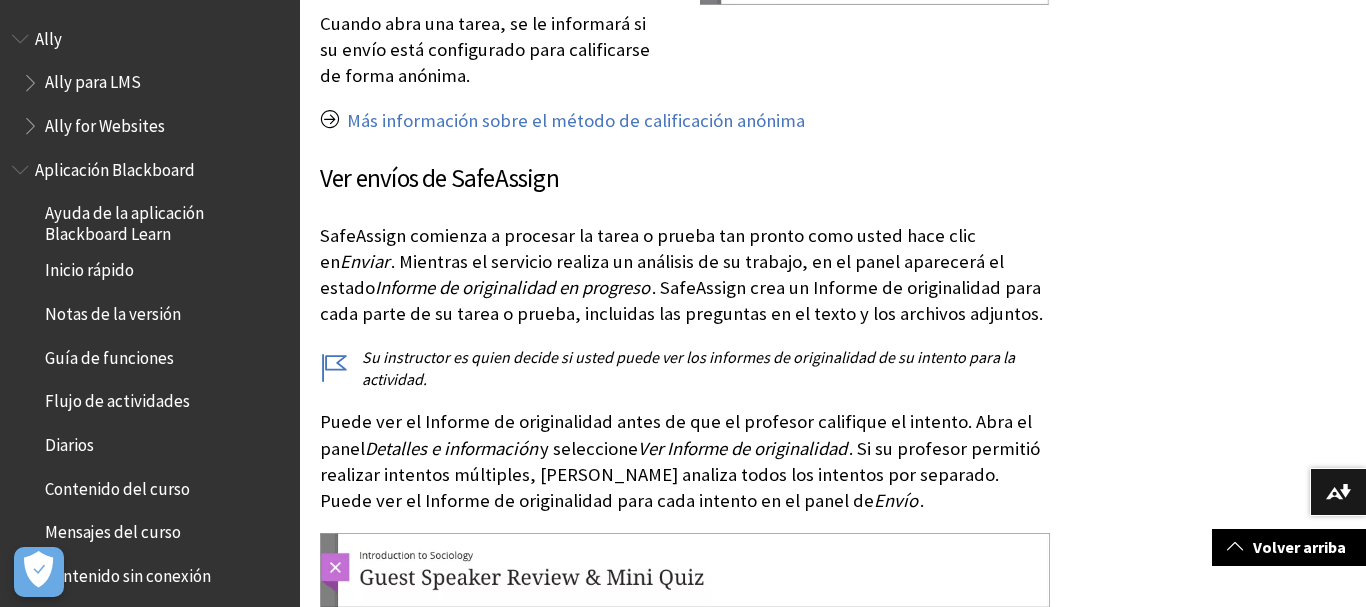 click on "Aplicación Blackboard" at bounding box center (115, 166) 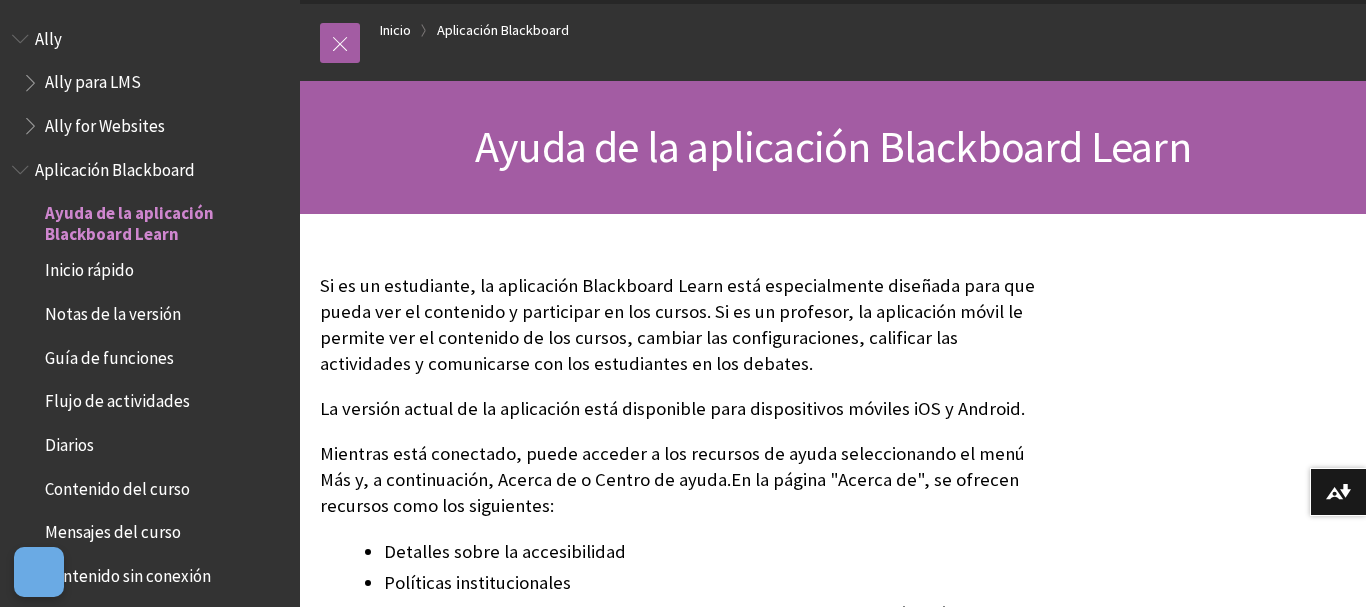 scroll, scrollTop: 102, scrollLeft: 0, axis: vertical 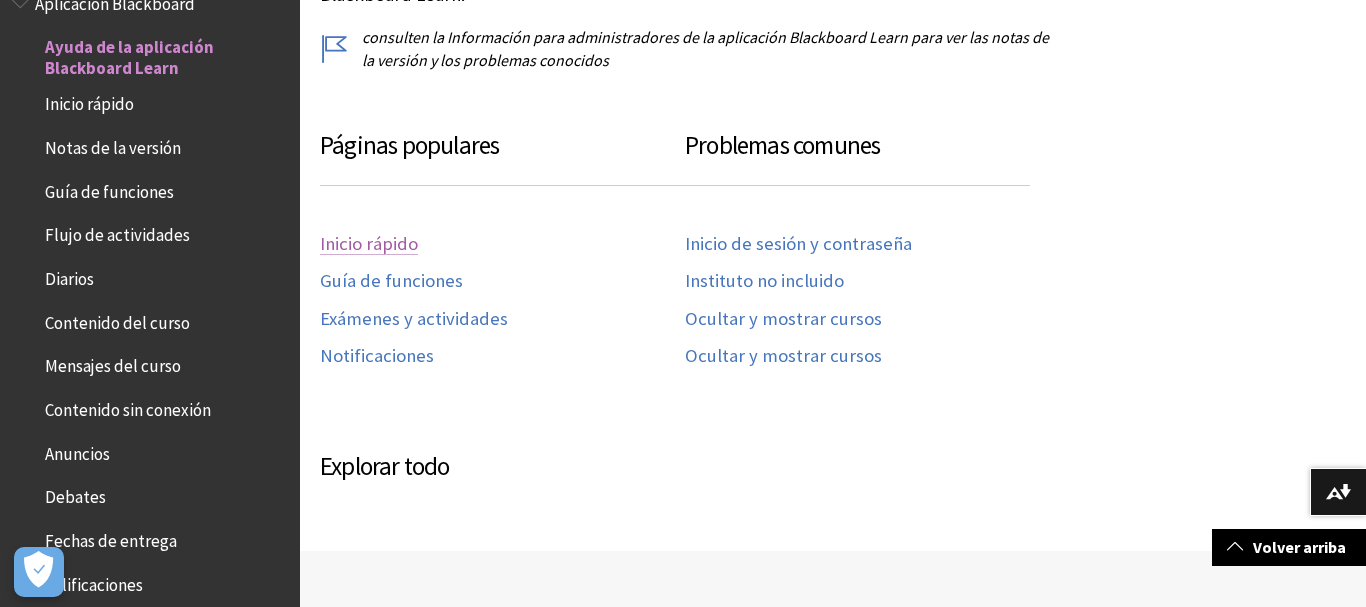 click on "Inicio rápido" at bounding box center (369, 244) 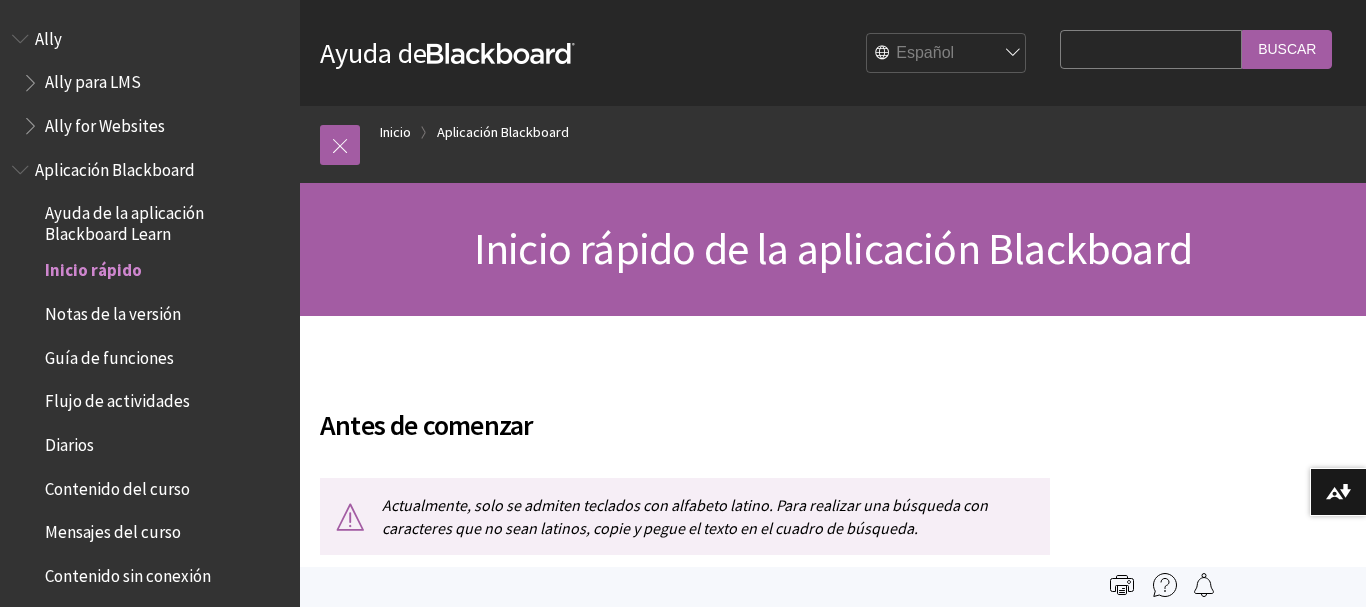 scroll, scrollTop: 102, scrollLeft: 0, axis: vertical 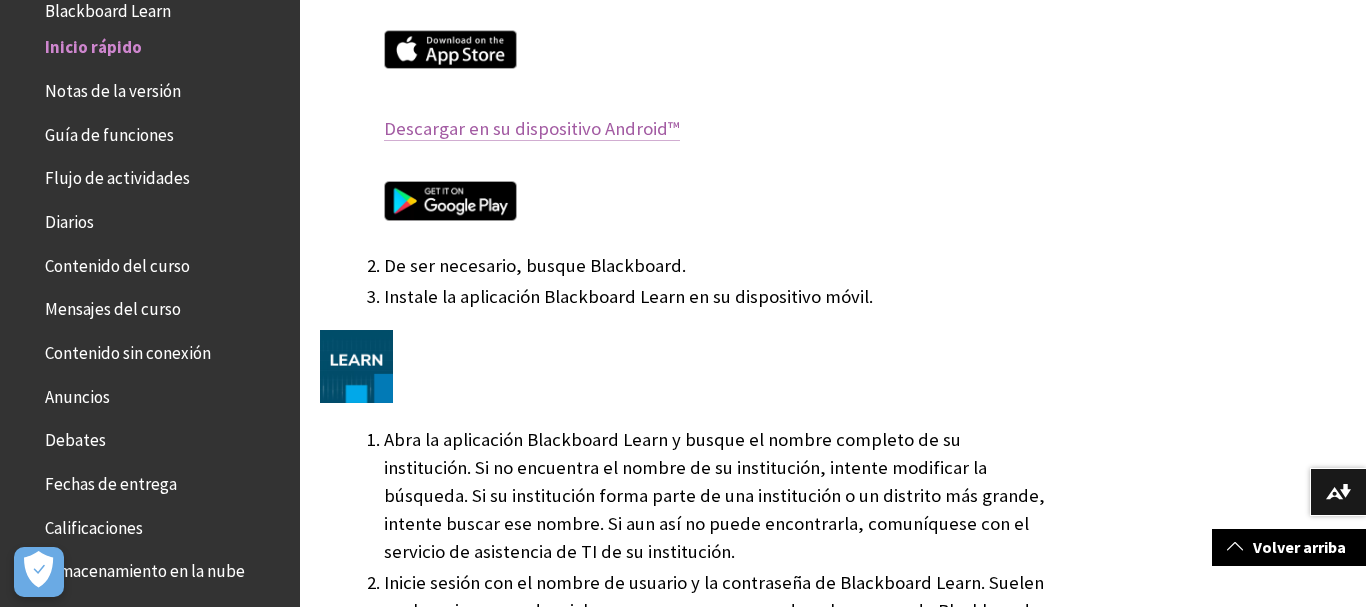 click on "Descargar en su dispositivo Android™" at bounding box center [532, 129] 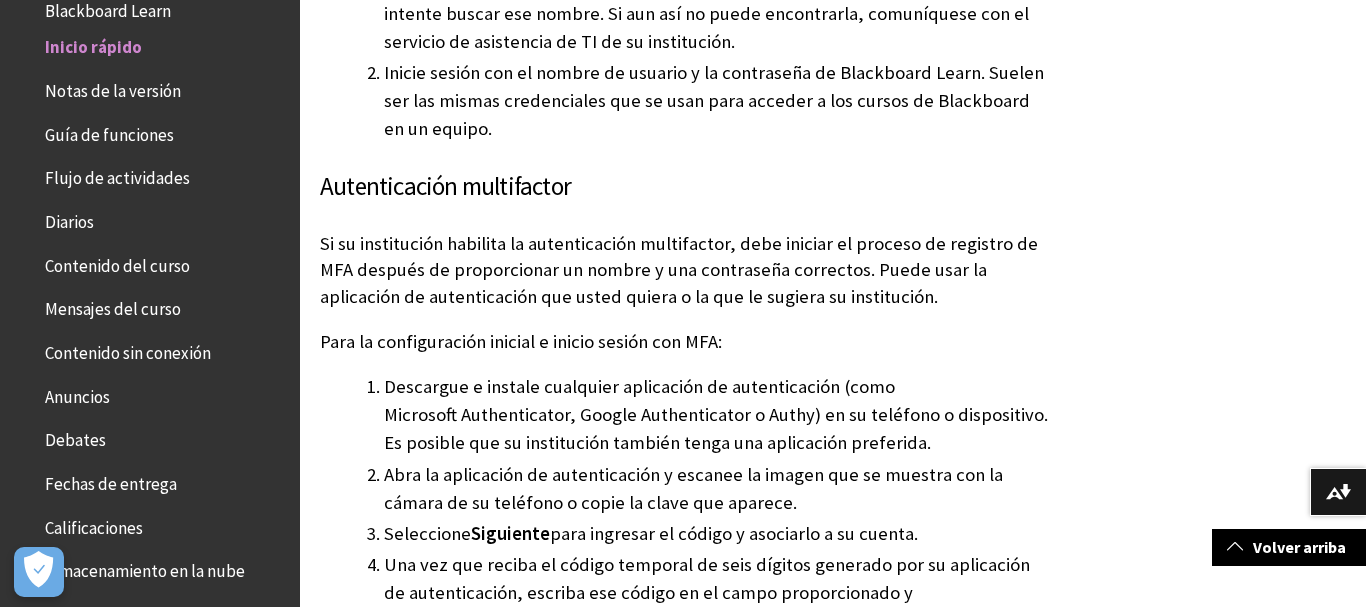 scroll, scrollTop: 1938, scrollLeft: 0, axis: vertical 